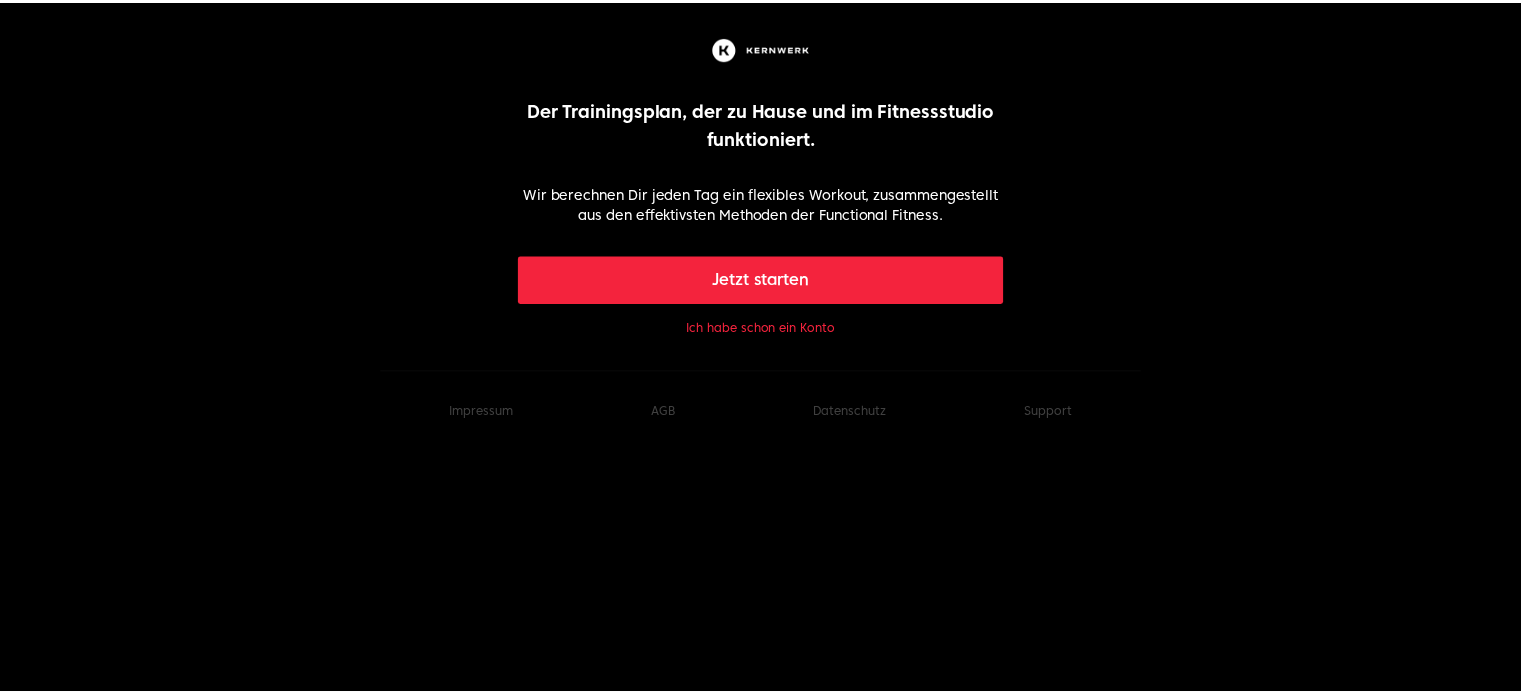scroll, scrollTop: 0, scrollLeft: 0, axis: both 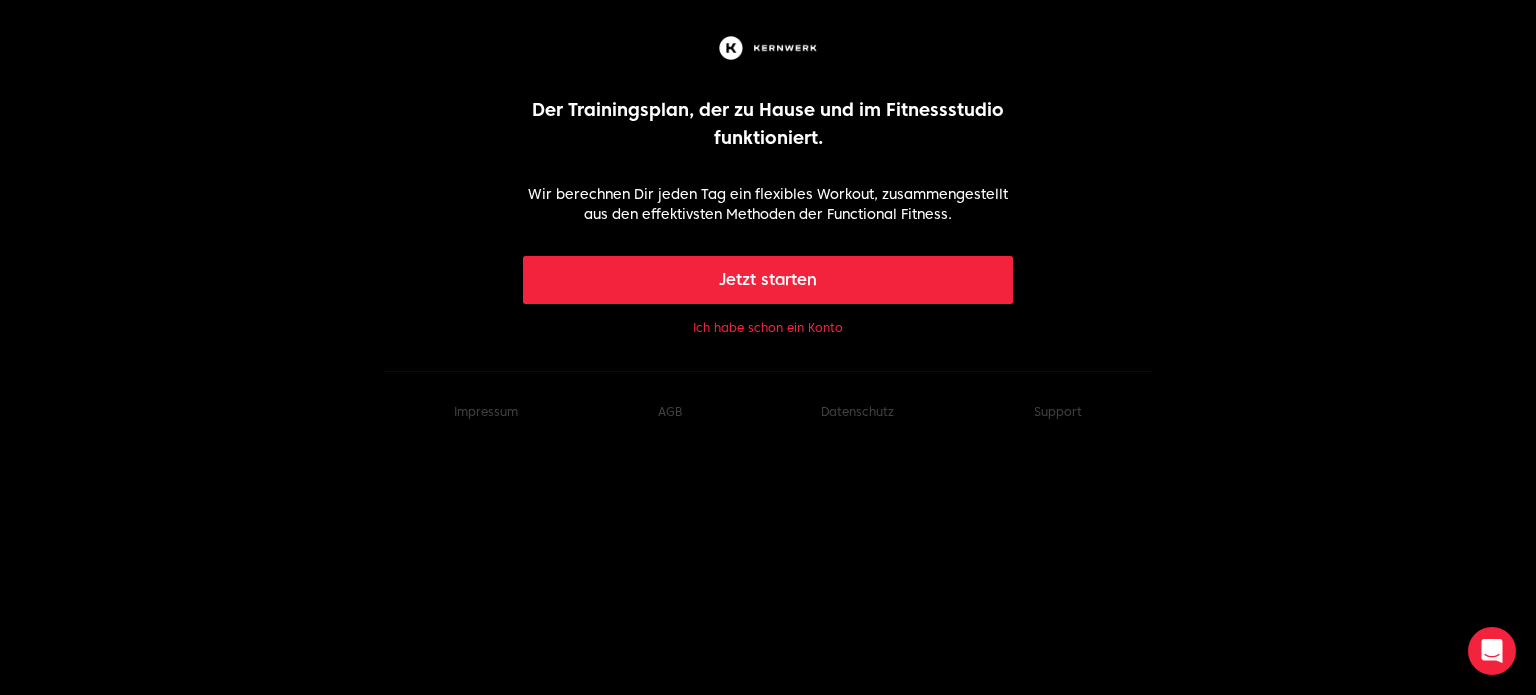 click on "Ich habe schon ein Konto" 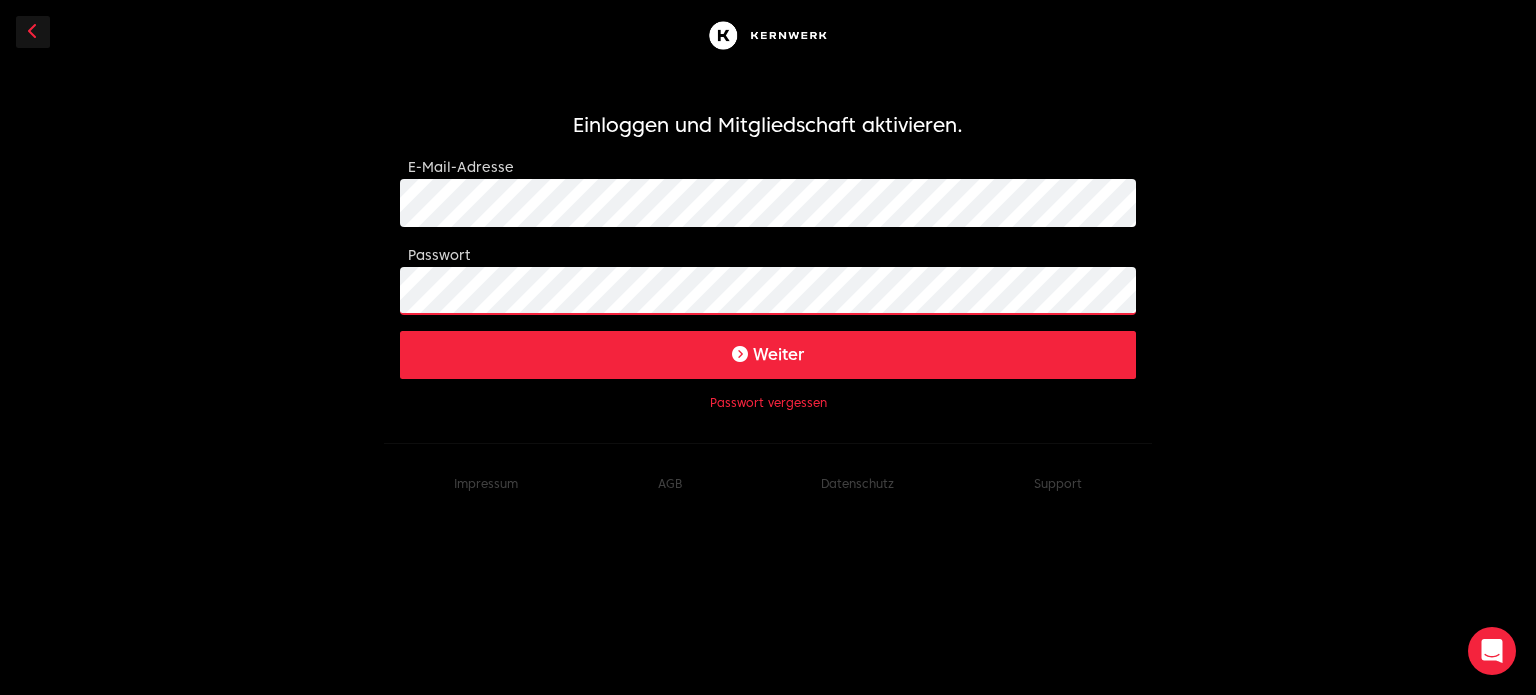 click on "Weiter" at bounding box center [768, 355] 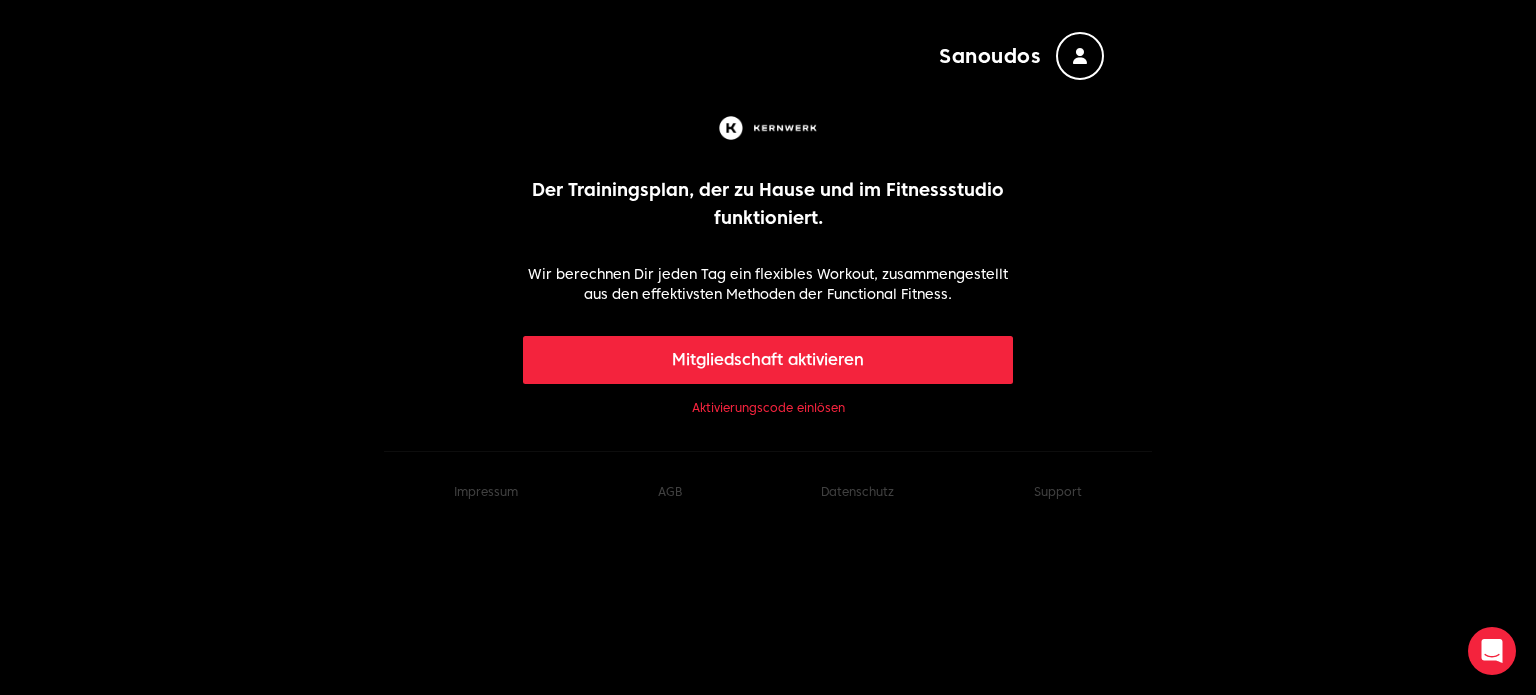 click on "Aktivierungscode einlösen" 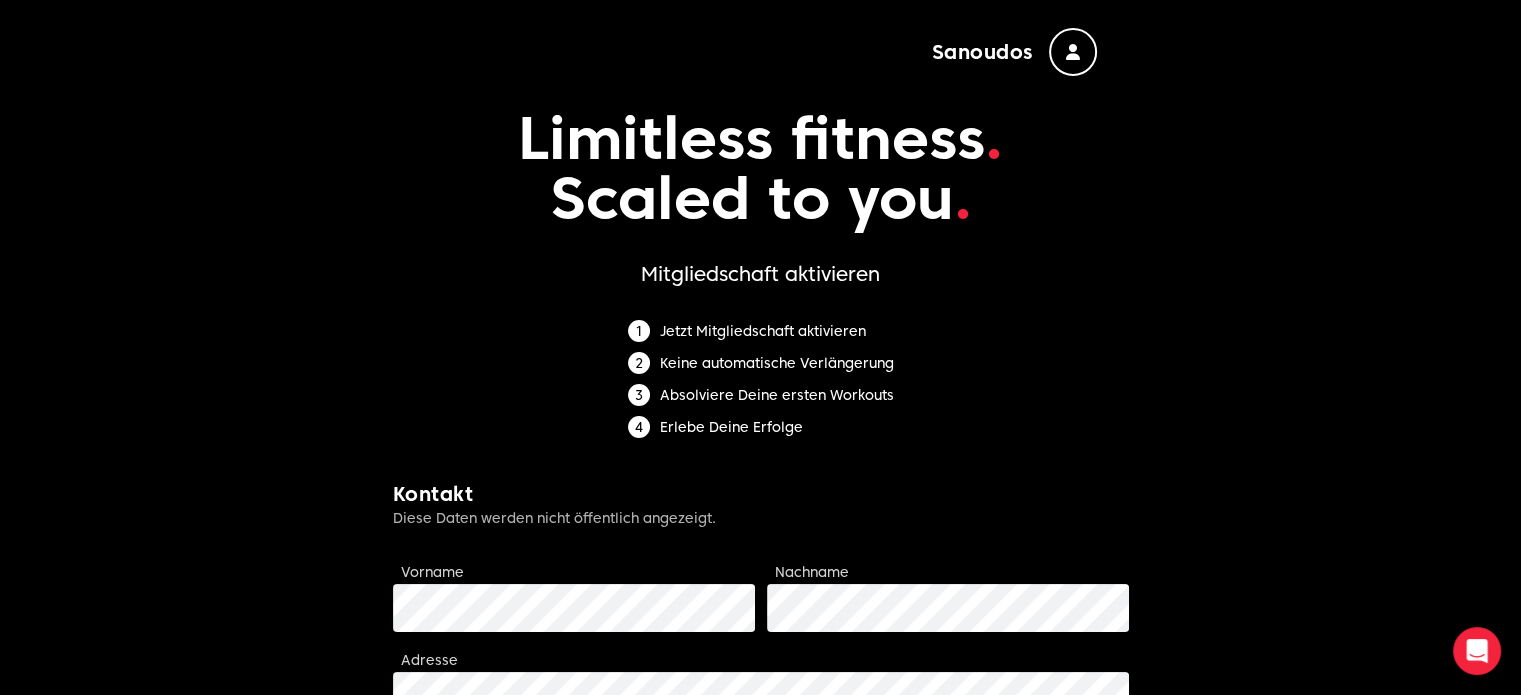 scroll, scrollTop: 0, scrollLeft: 0, axis: both 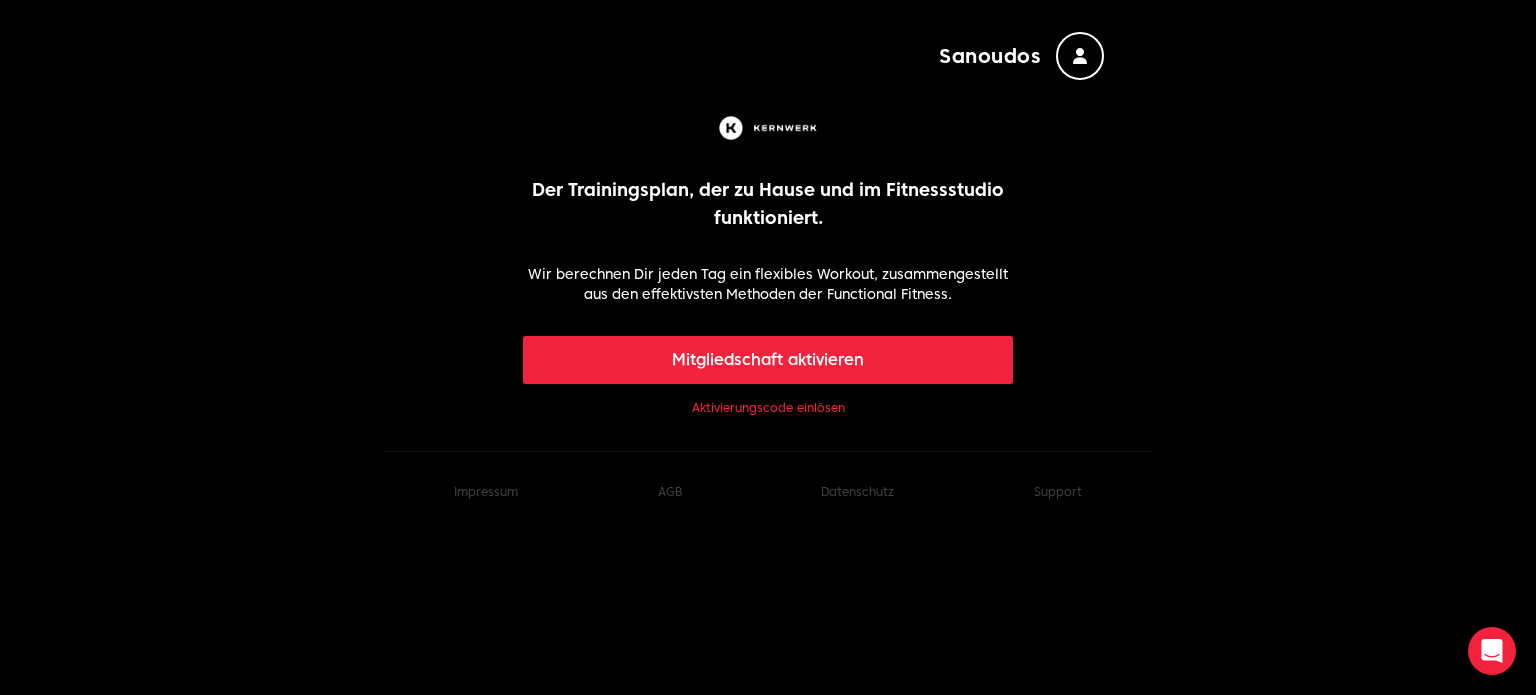 click on "Mitgliedschaft aktivieren" at bounding box center (768, 360) 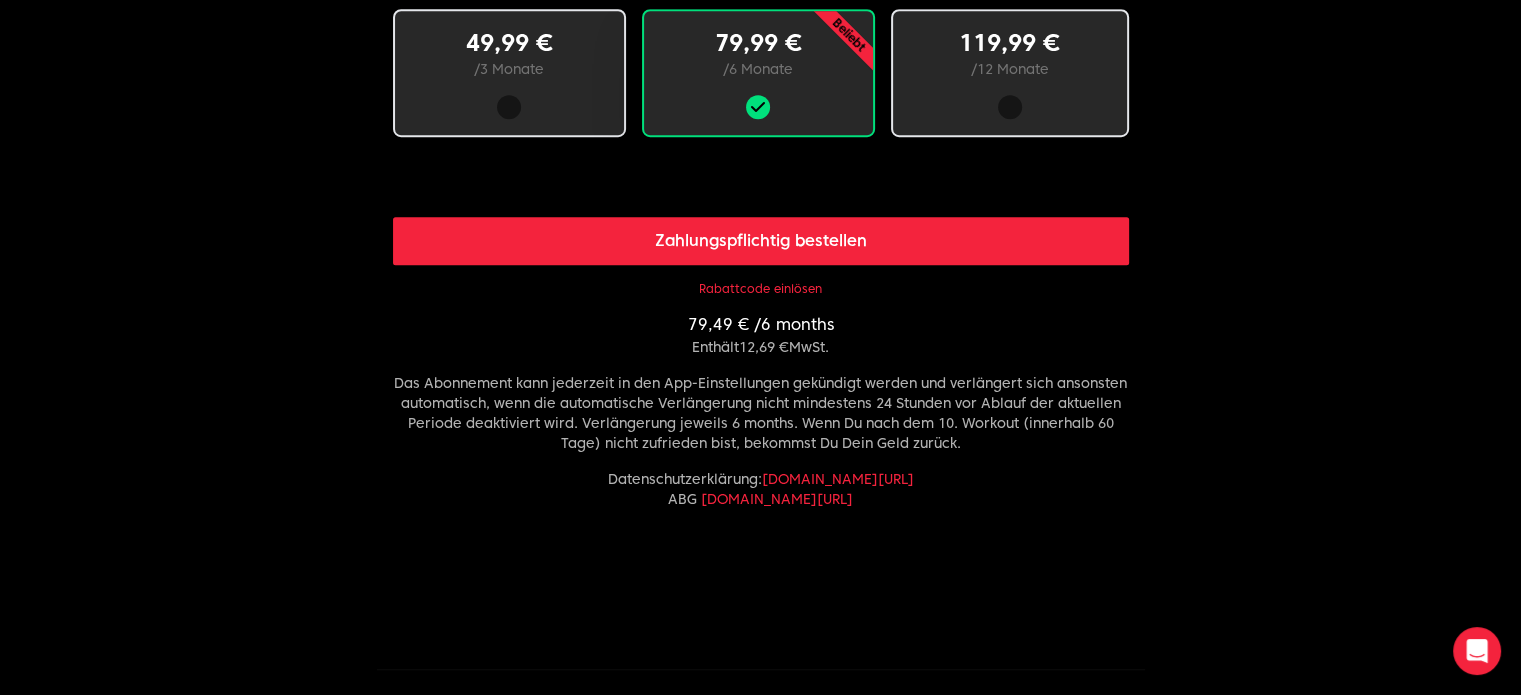 scroll, scrollTop: 1300, scrollLeft: 0, axis: vertical 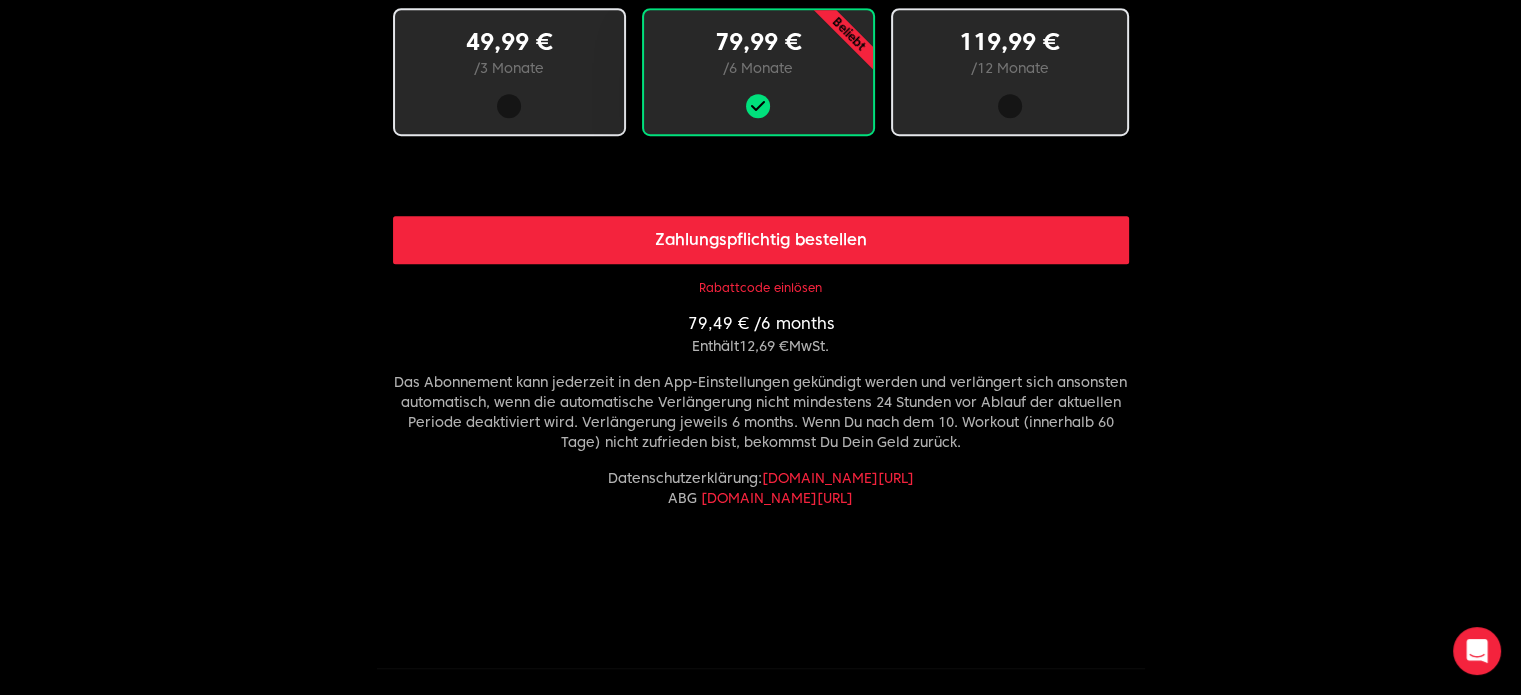 click on "/  12 Monate" at bounding box center [1010, 68] 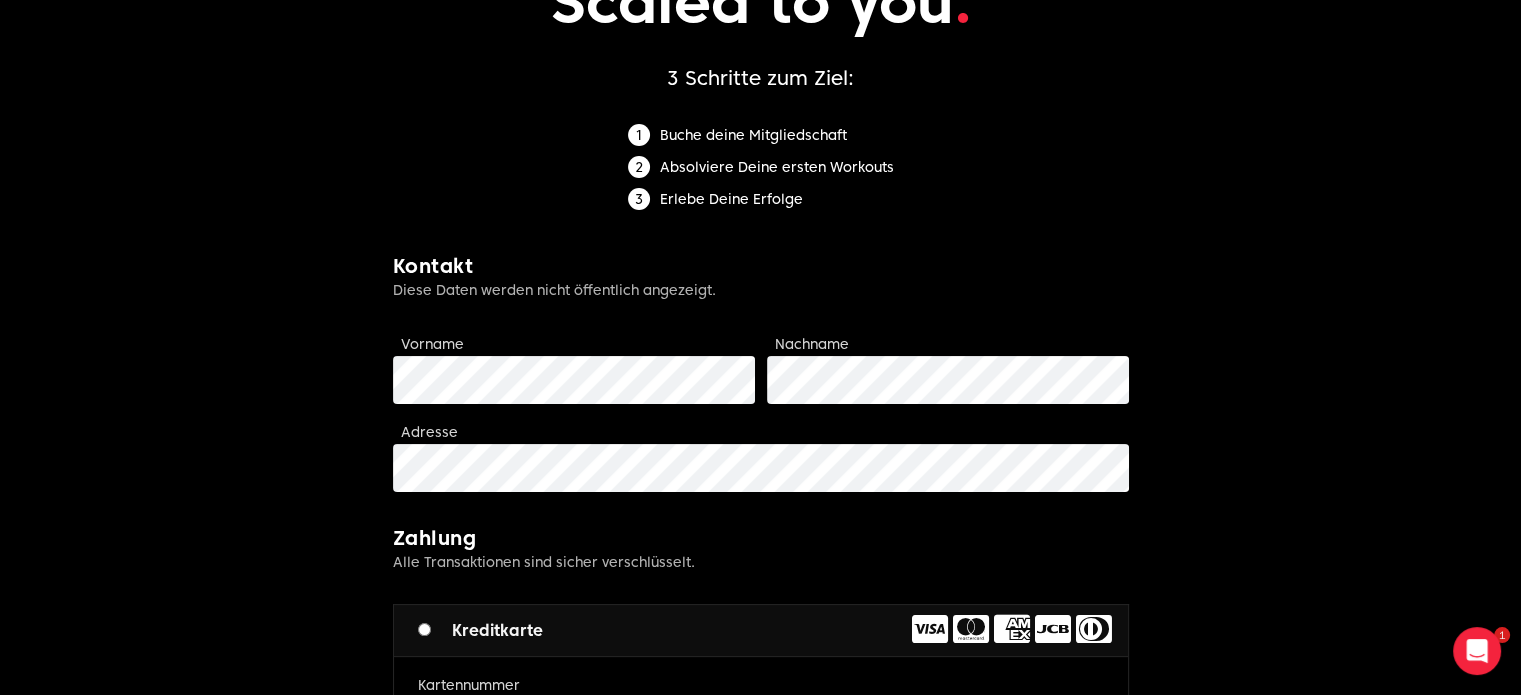 scroll, scrollTop: 600, scrollLeft: 0, axis: vertical 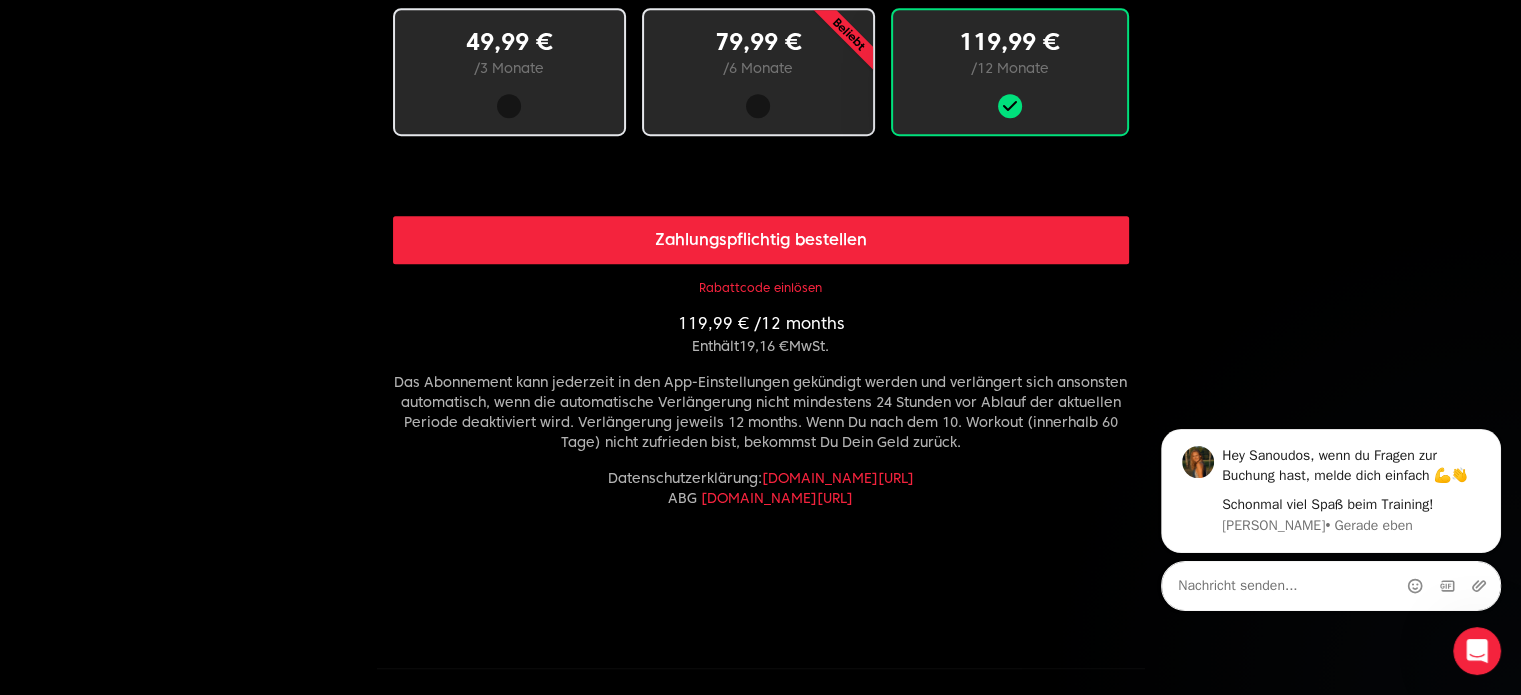 click on "Rabattcode einlösen" at bounding box center [760, 288] 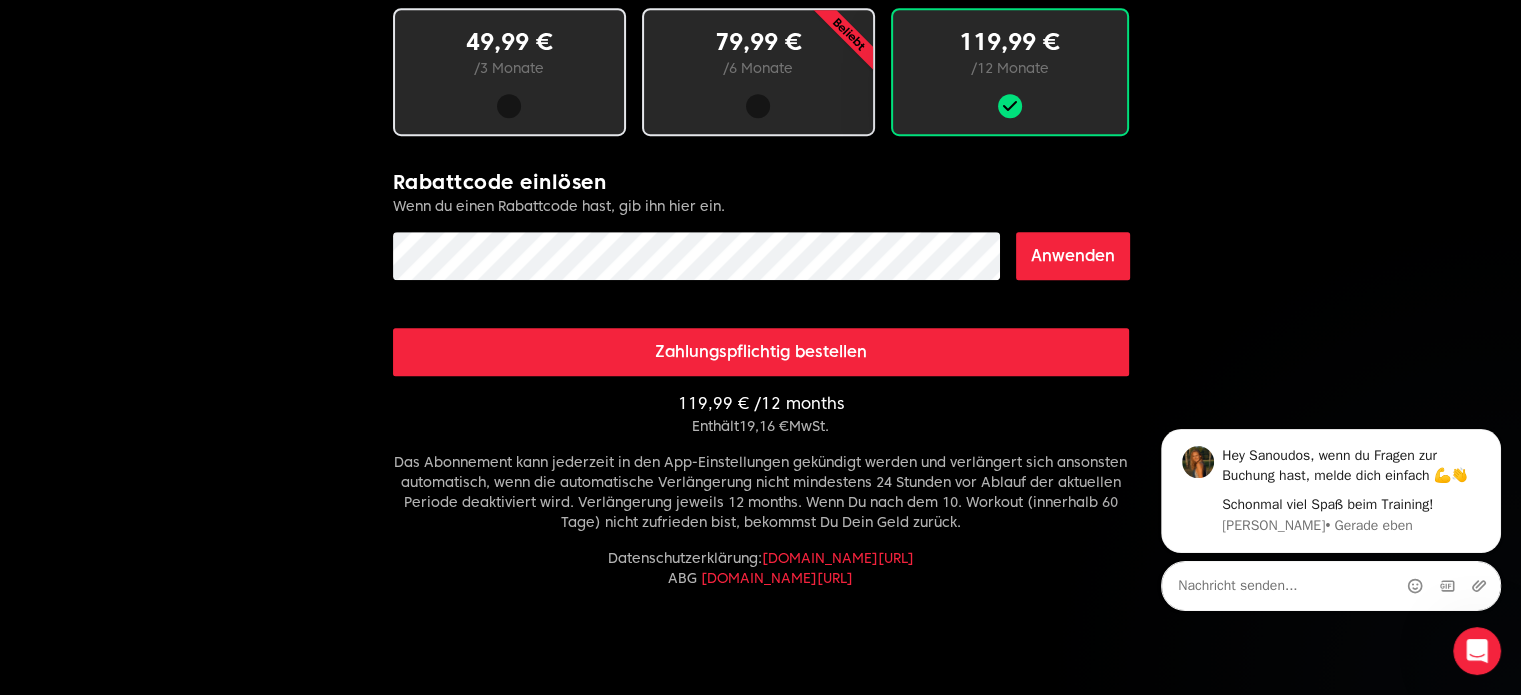 click on "Anwenden" at bounding box center (1073, 256) 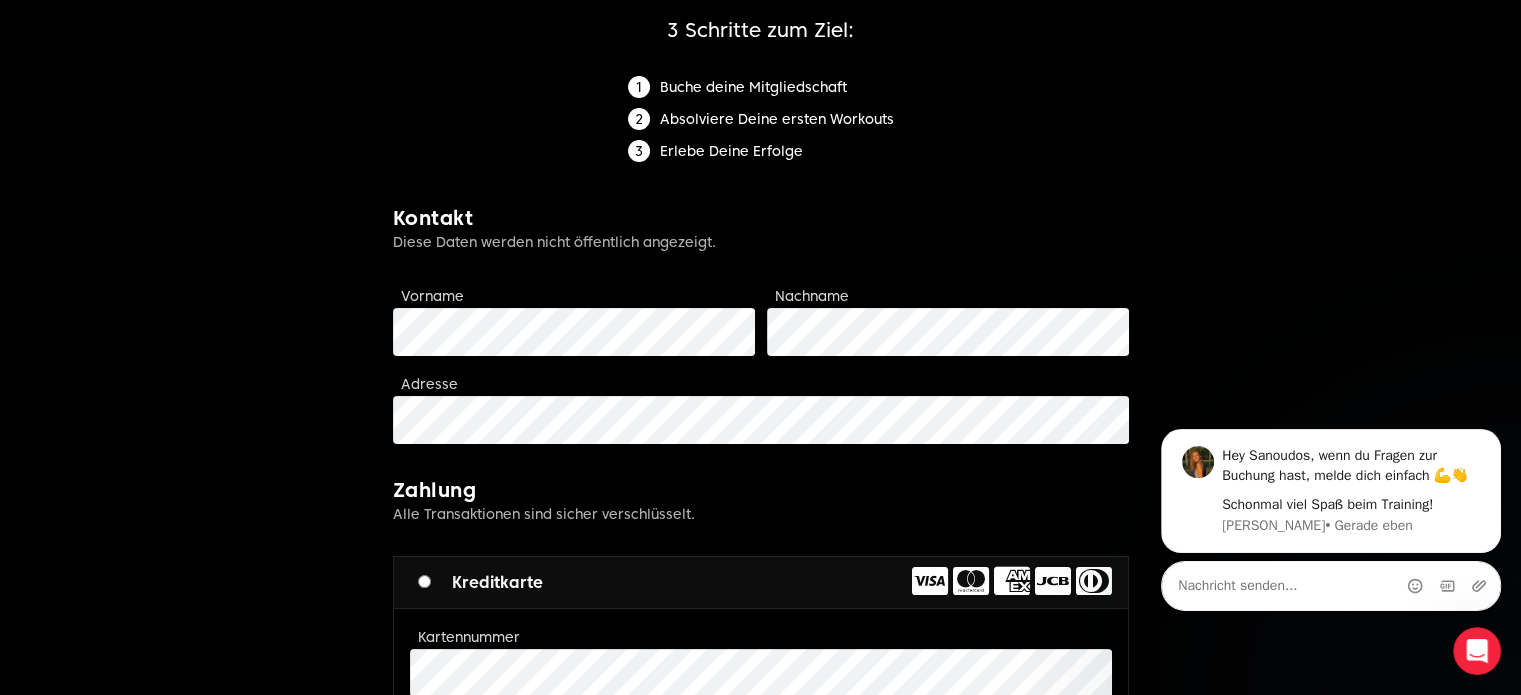 scroll, scrollTop: 400, scrollLeft: 0, axis: vertical 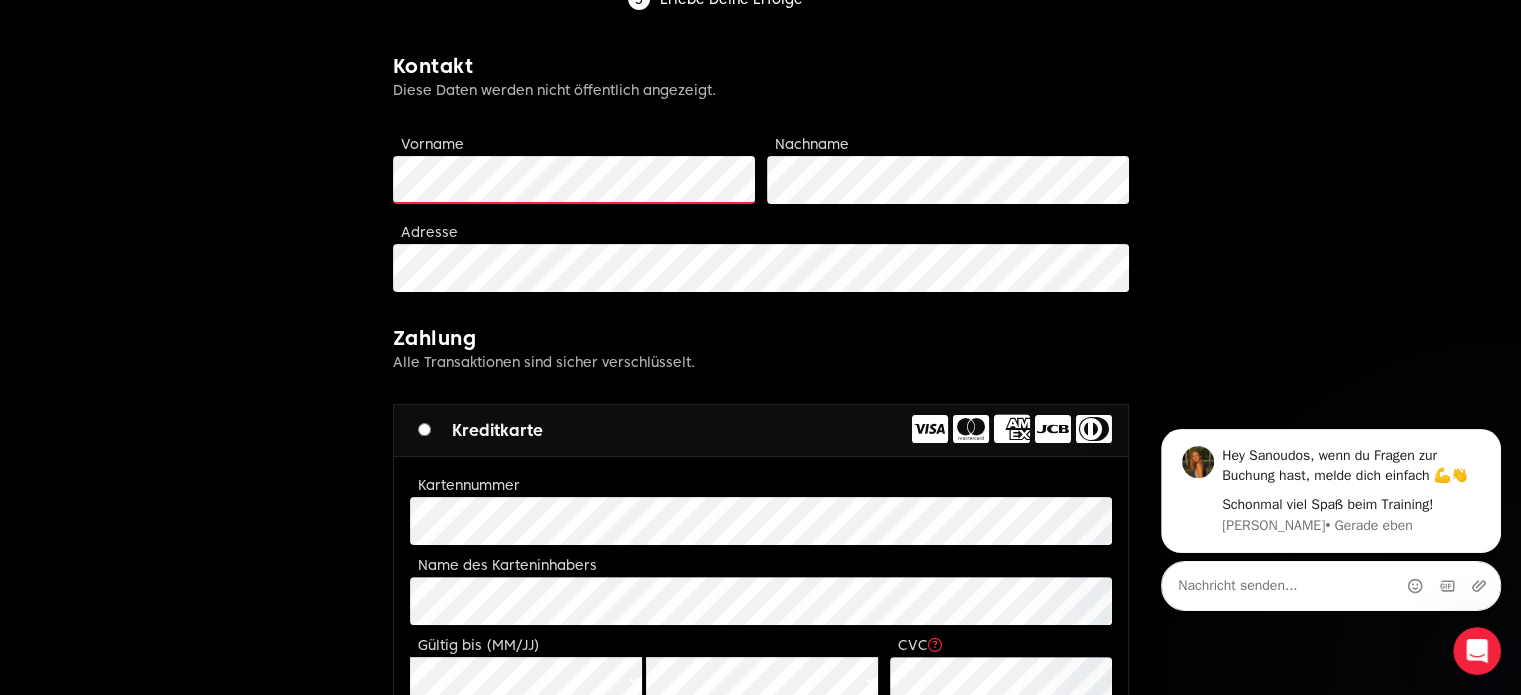 click 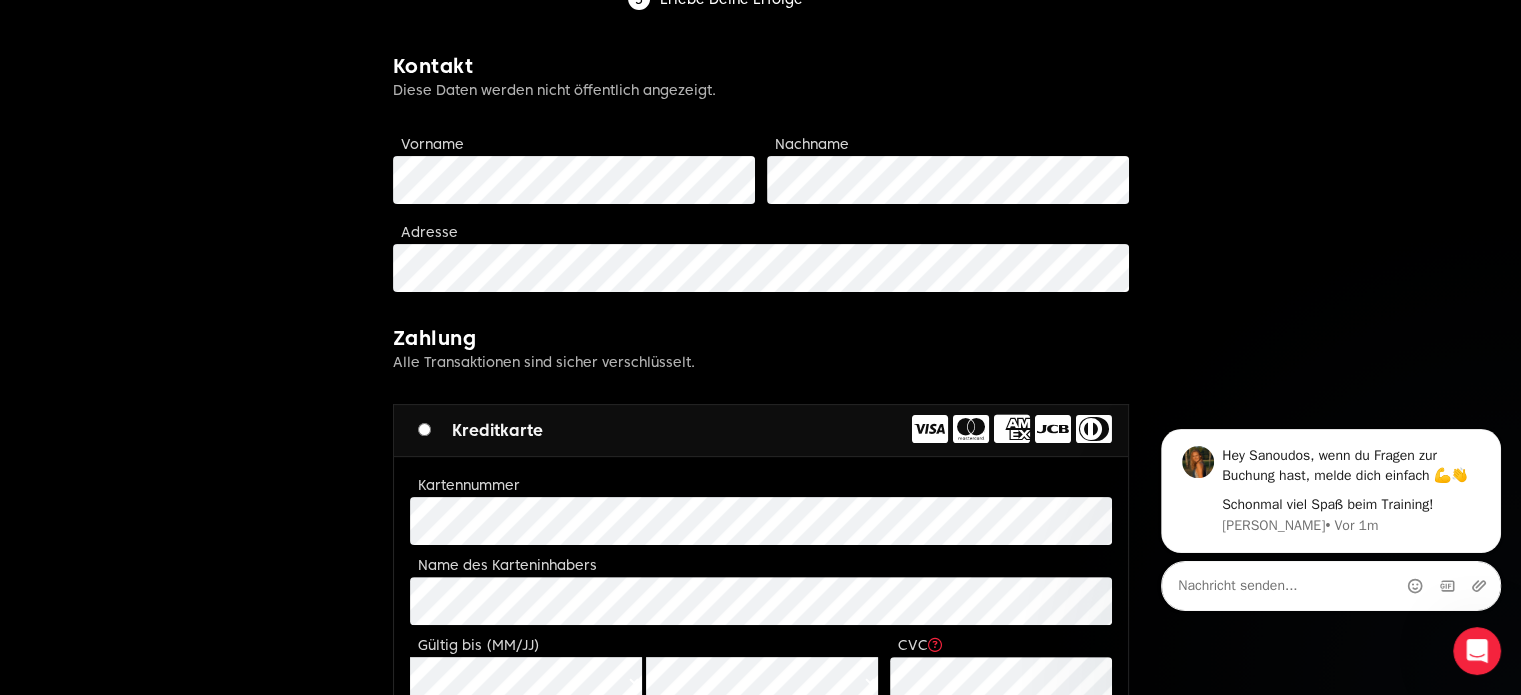 scroll, scrollTop: 408, scrollLeft: 0, axis: vertical 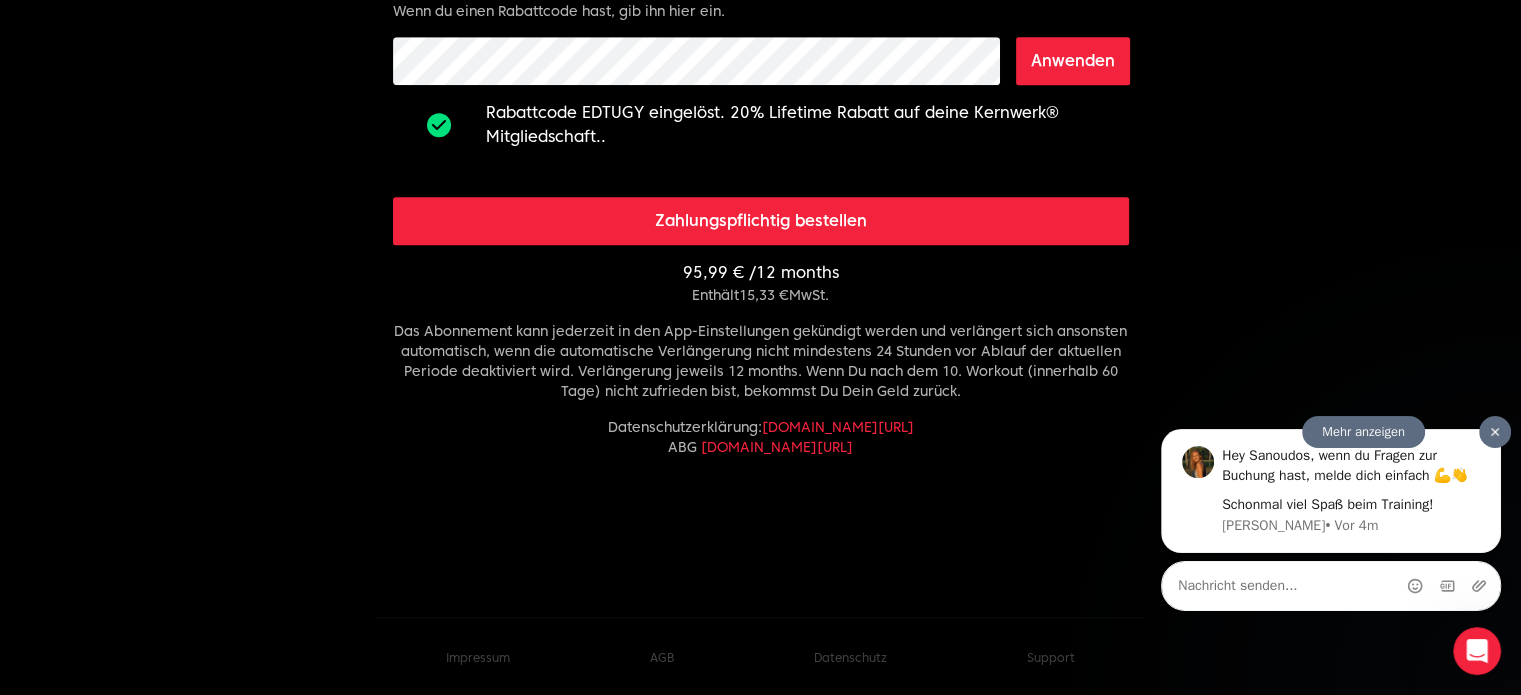 click on "Zahlungspflichtig bestellen" at bounding box center (761, 221) 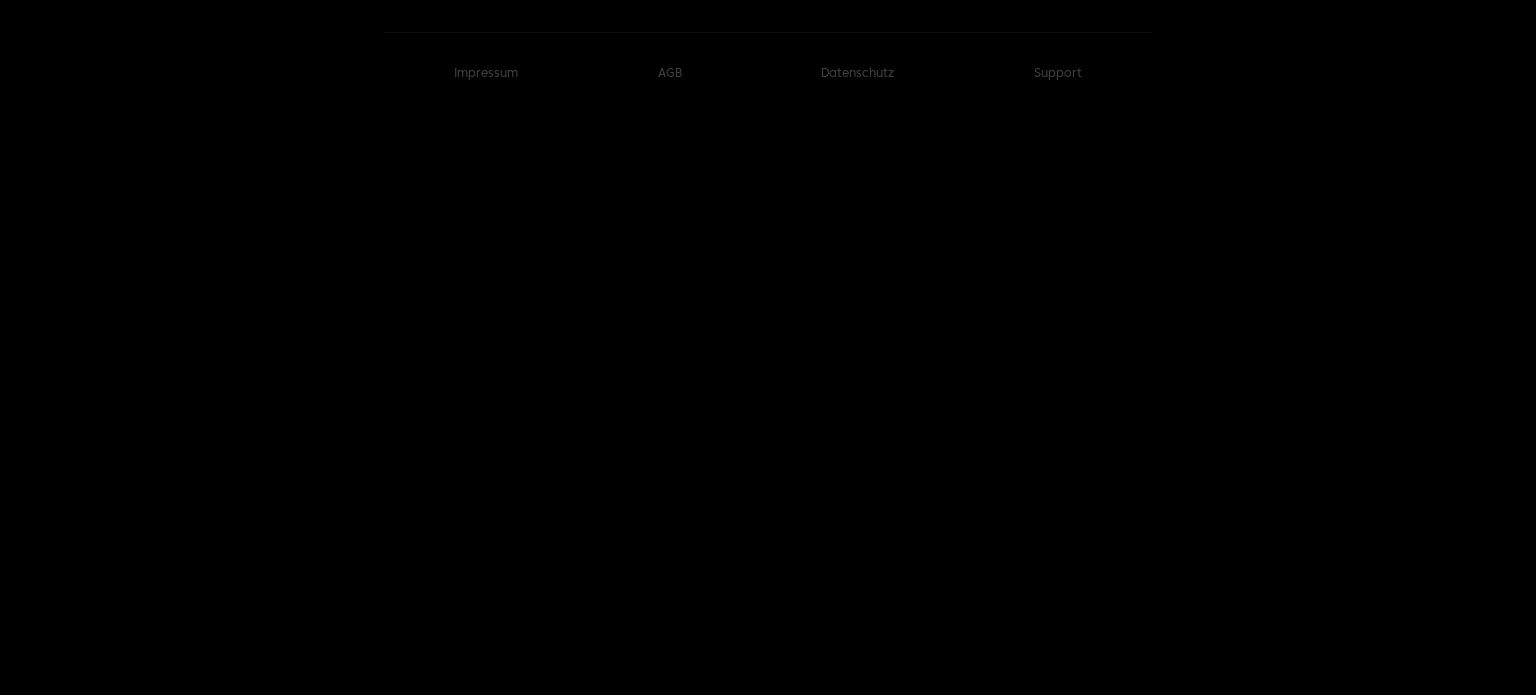 scroll, scrollTop: 0, scrollLeft: 0, axis: both 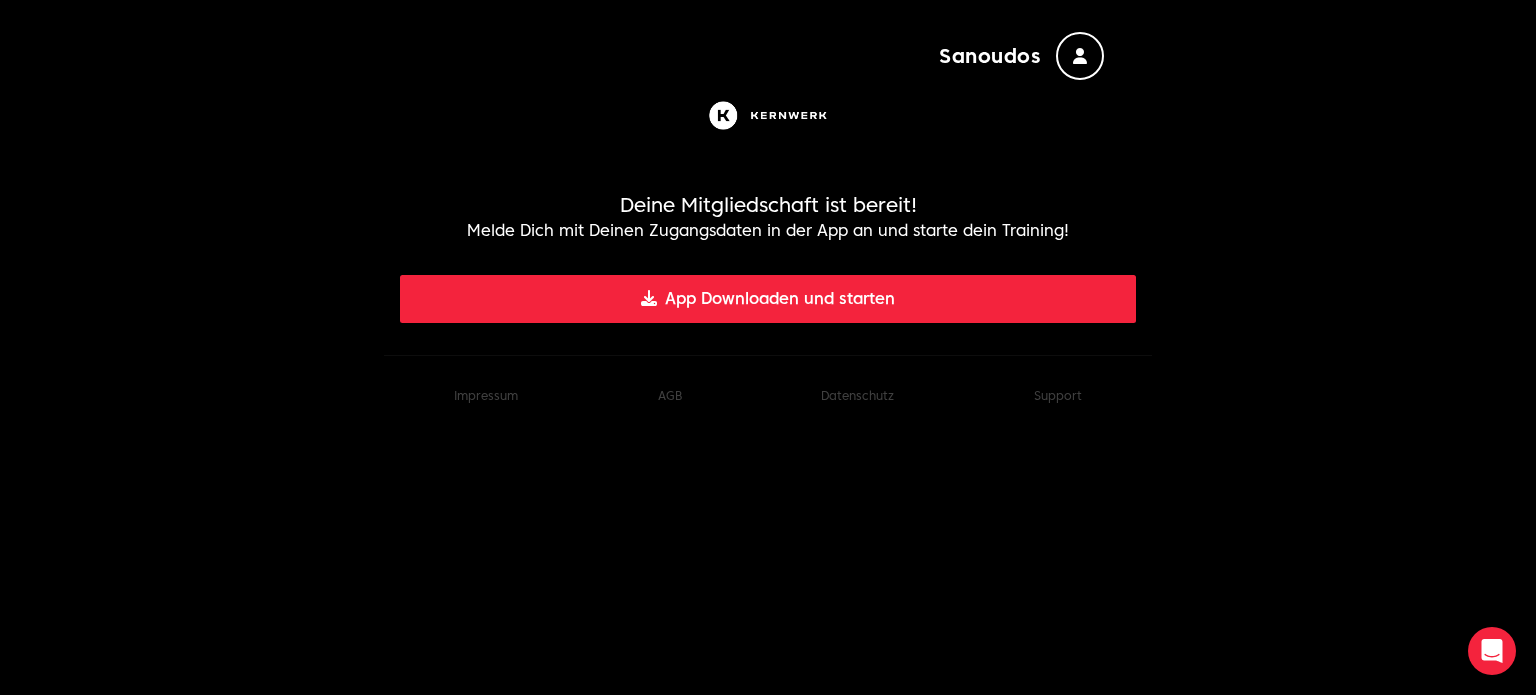 click on "Sanoudos" at bounding box center [989, 56] 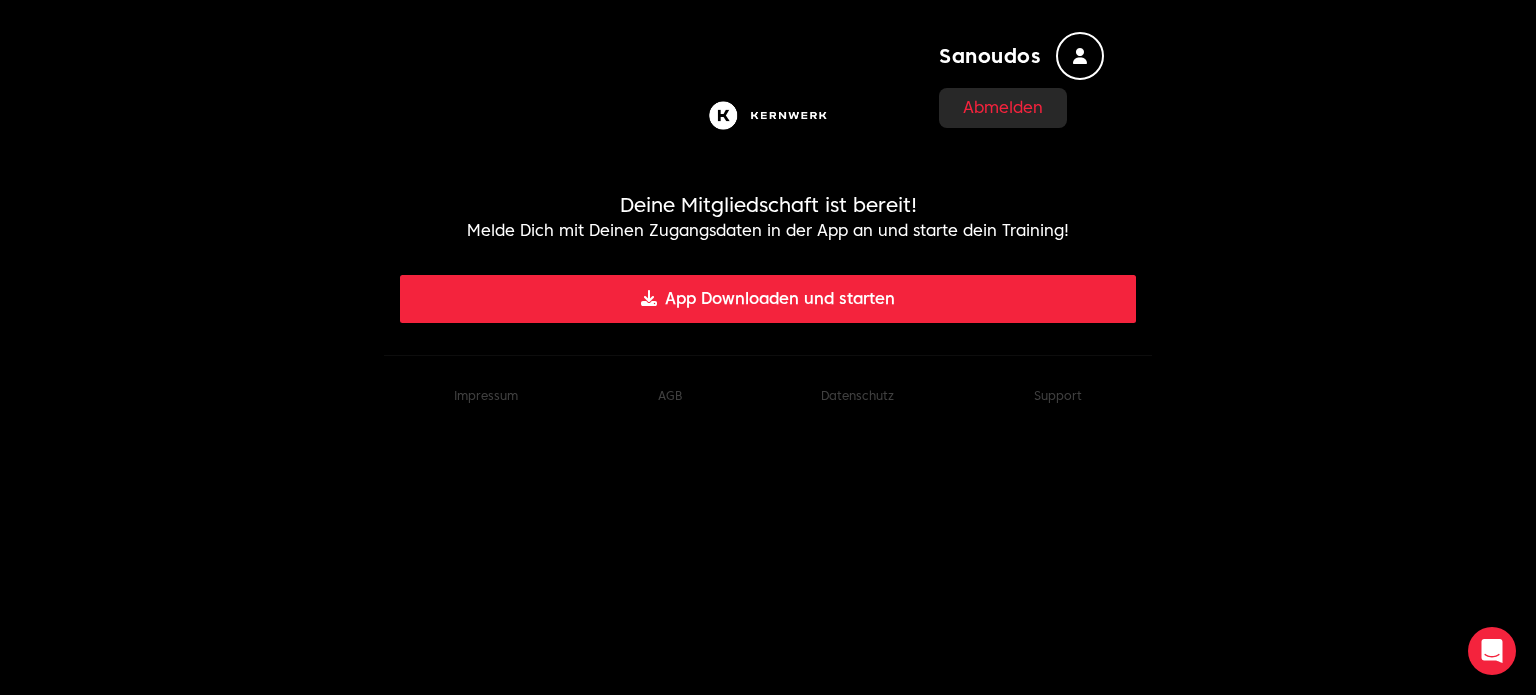 click at bounding box center (1080, 56) 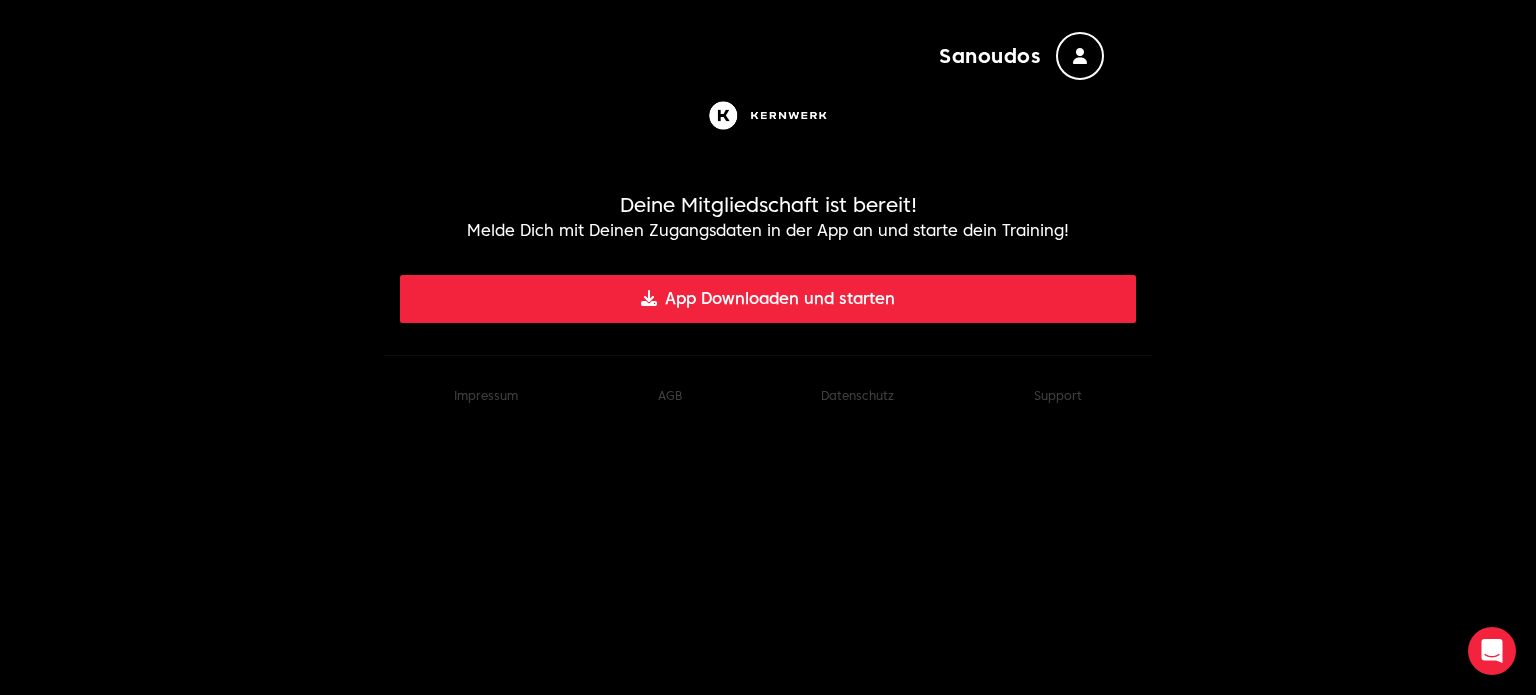 click at bounding box center [1080, 56] 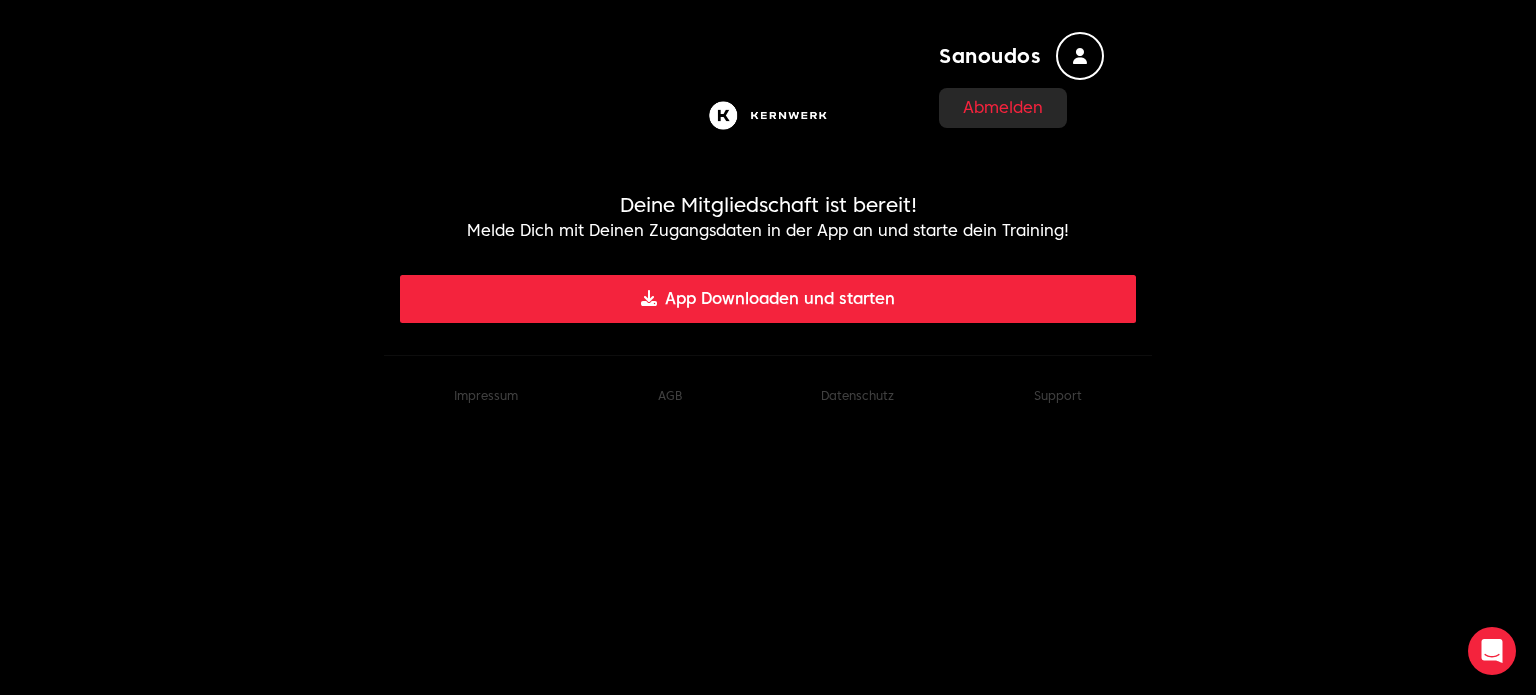 click at bounding box center (1080, 56) 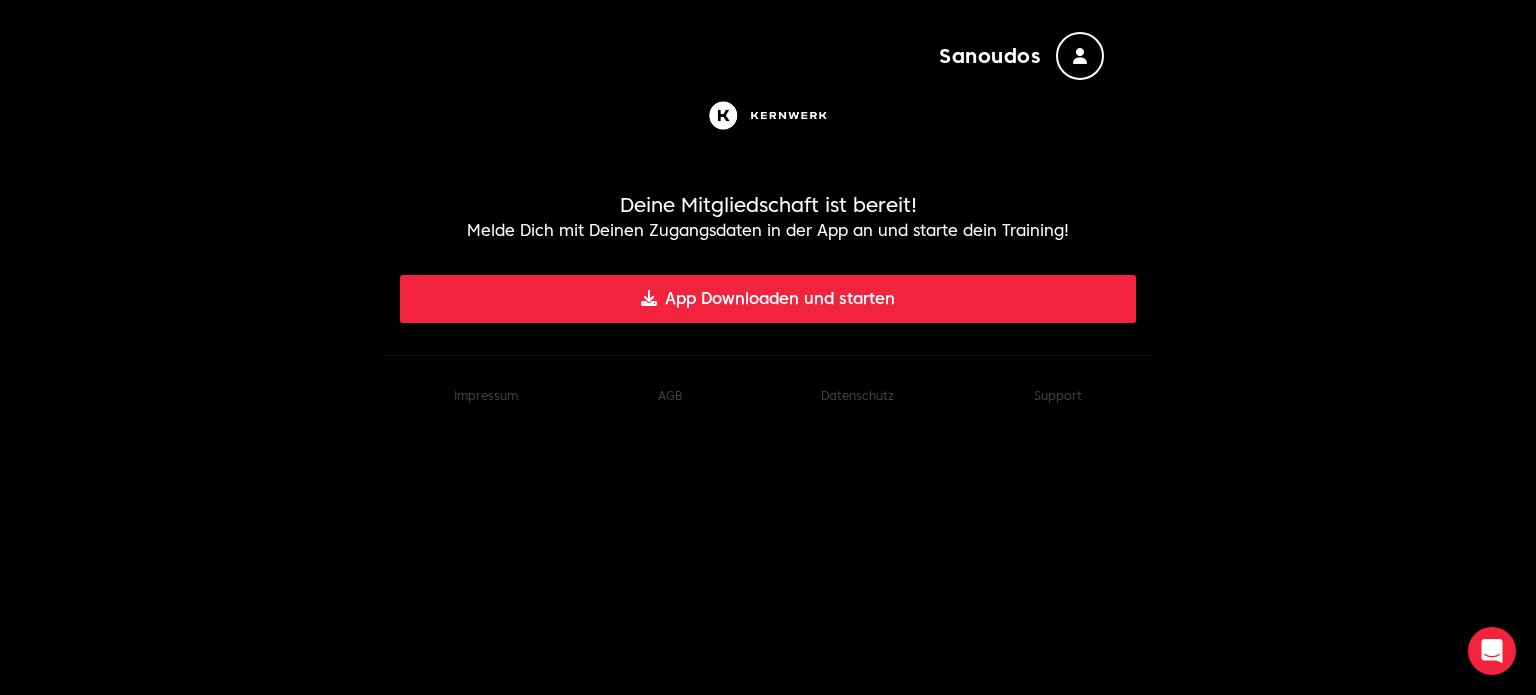 click at bounding box center (768, 115) 